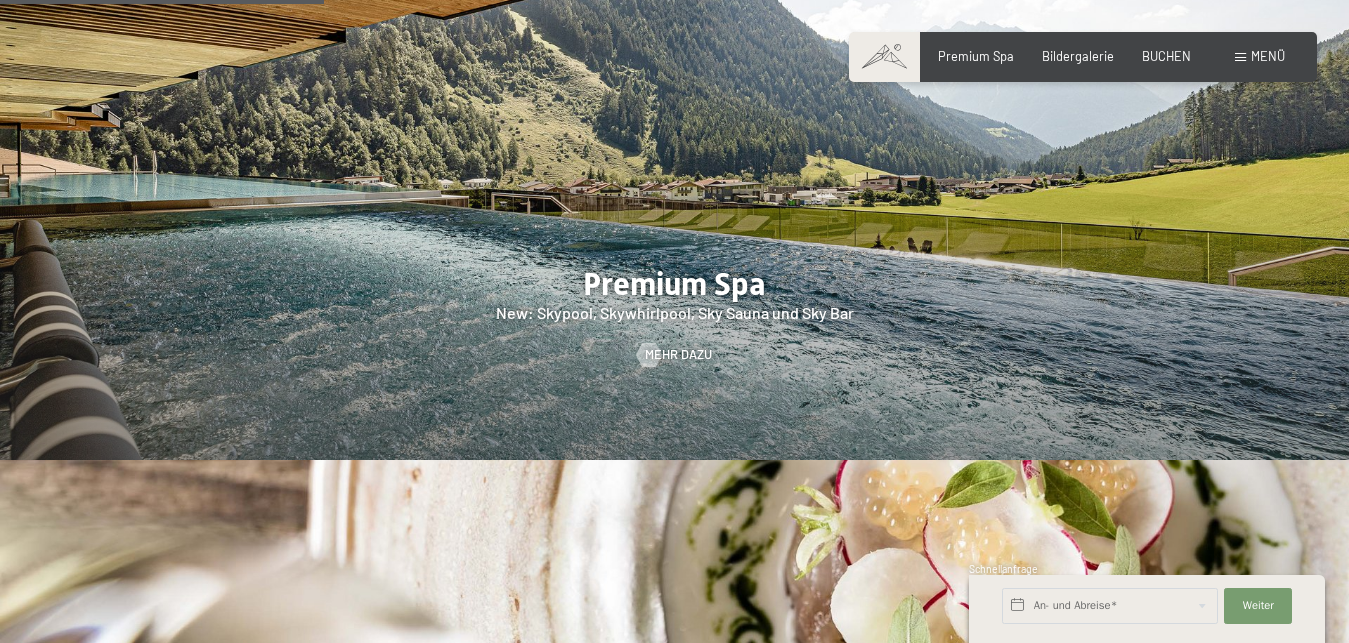 scroll, scrollTop: 1938, scrollLeft: 0, axis: vertical 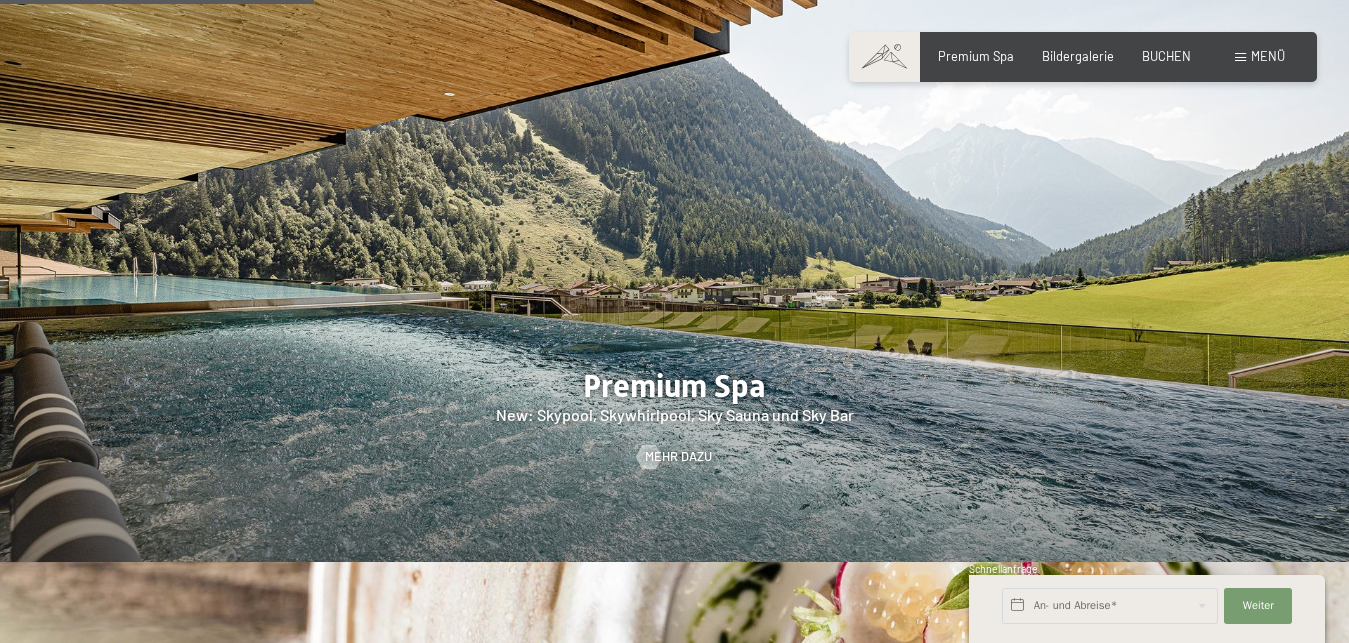 click at bounding box center [674, 274] 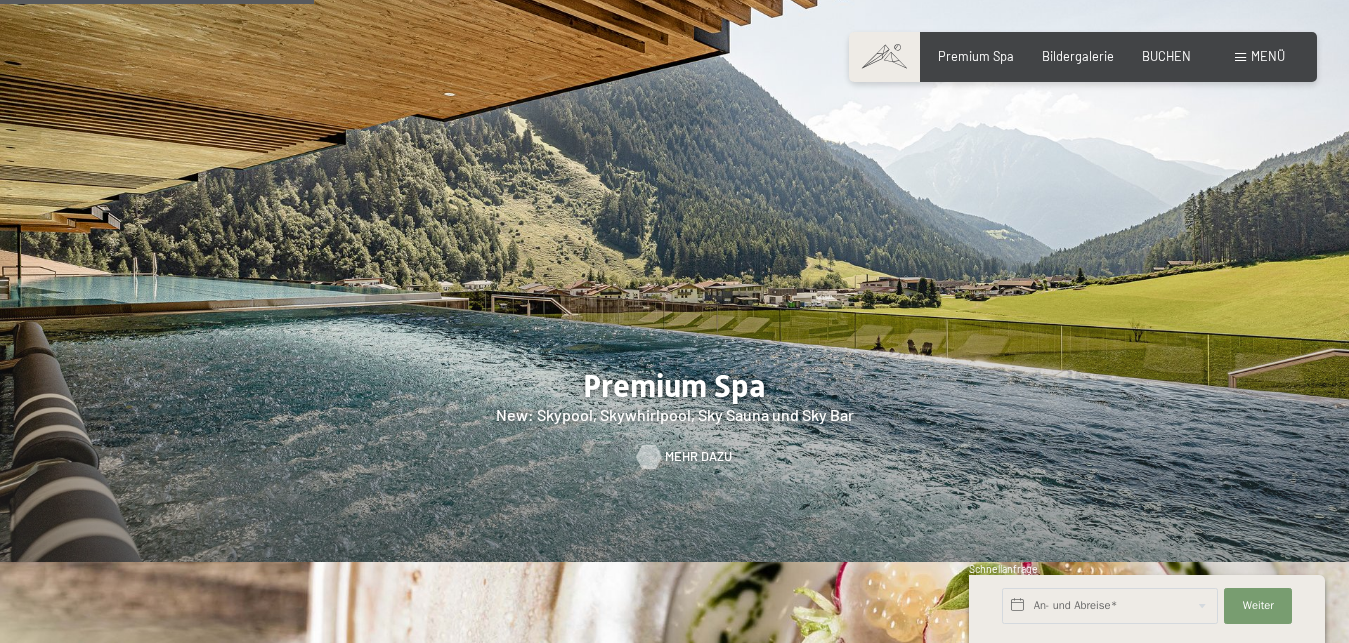 click on "Mehr dazu" at bounding box center (698, 457) 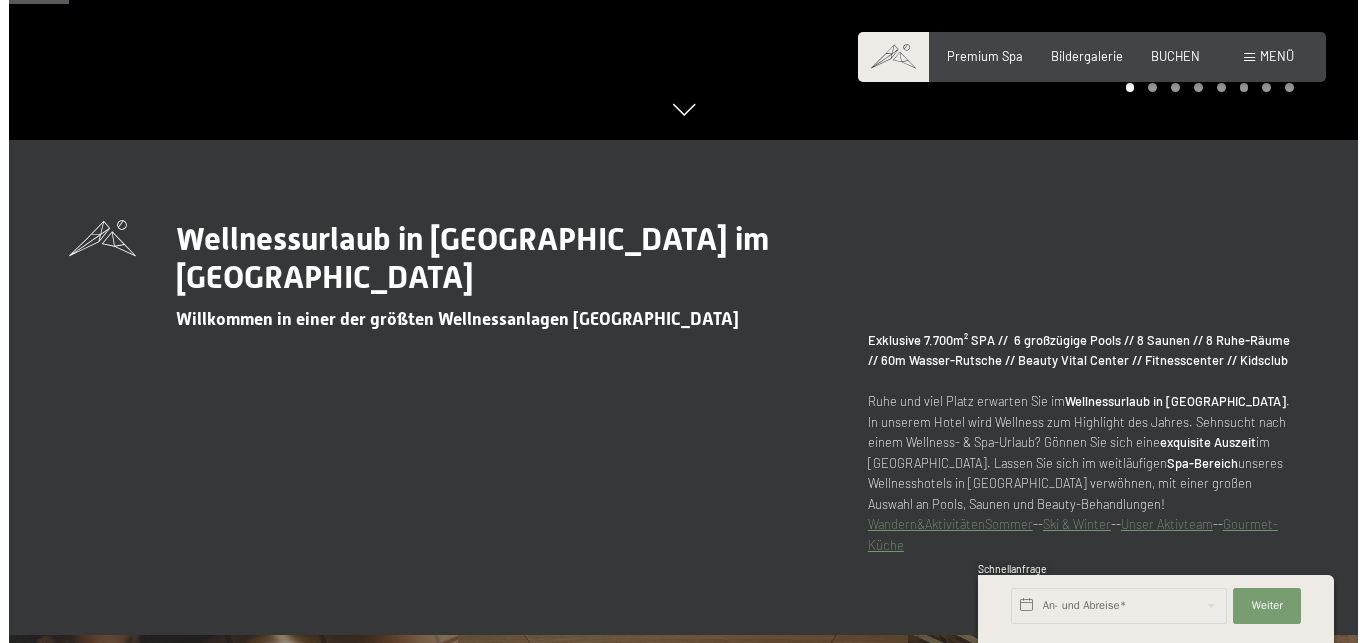 scroll, scrollTop: 0, scrollLeft: 0, axis: both 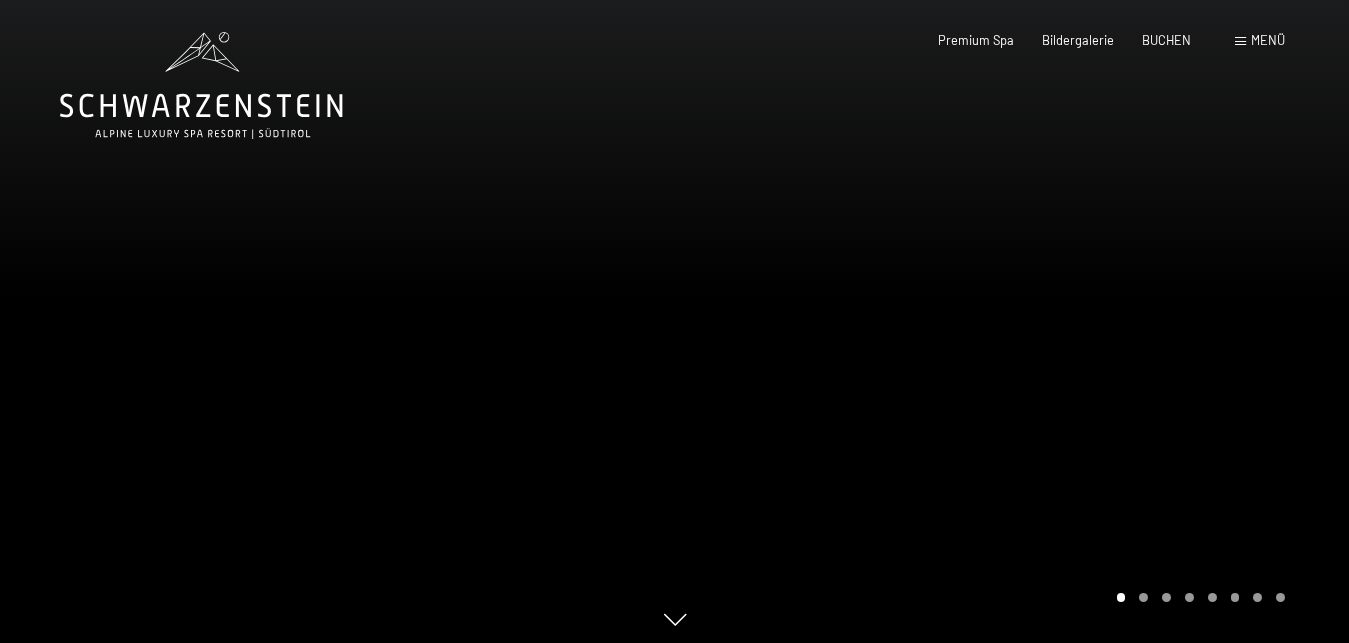 click on "Menü" at bounding box center (1268, 40) 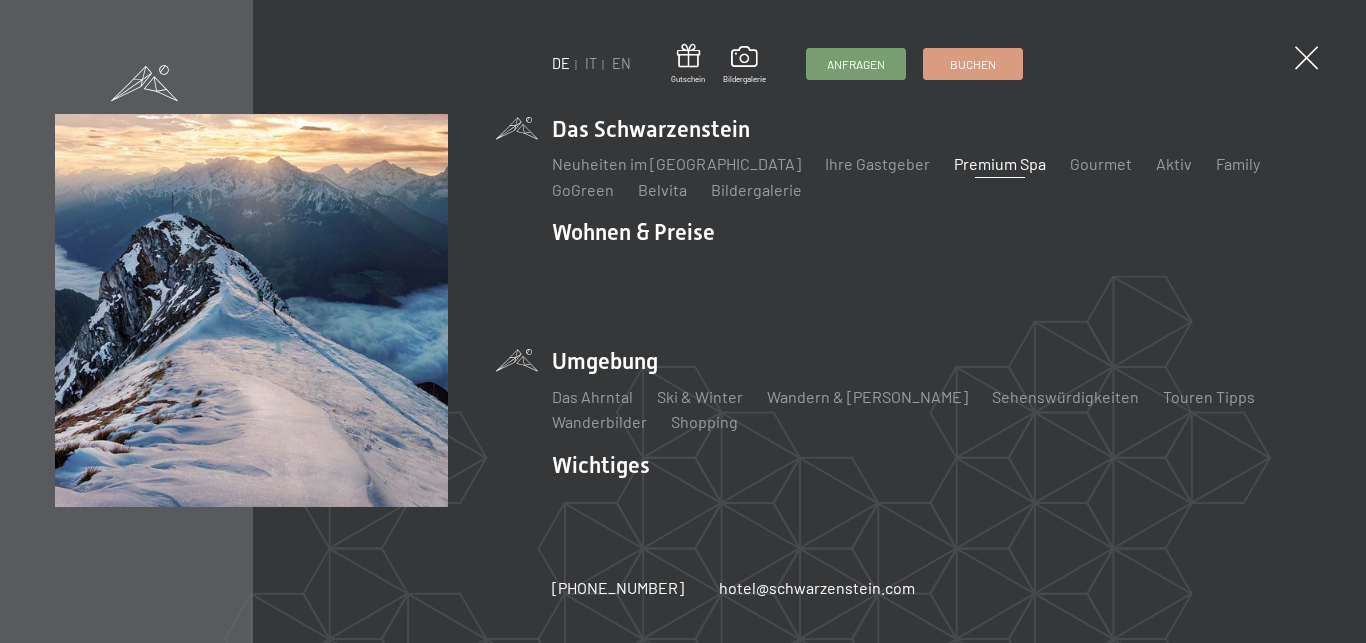 click on "Umgebung           Das Ahrntal         Ski & Winter         Skifahren         Skischule             Wandern & Sommer         Wandern         Biken             Sehenswürdigkeiten         Touren Tipps         Wanderbilder         Shopping" at bounding box center [931, 389] 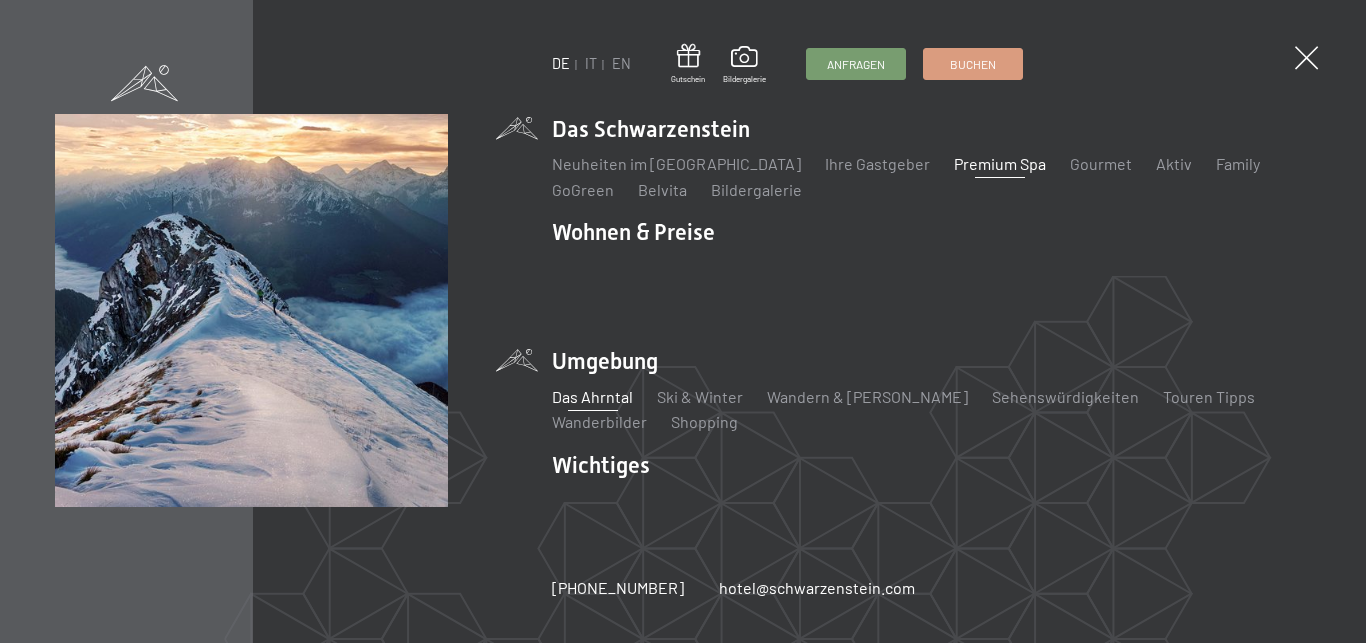 click on "Das Ahrntal" at bounding box center [592, 396] 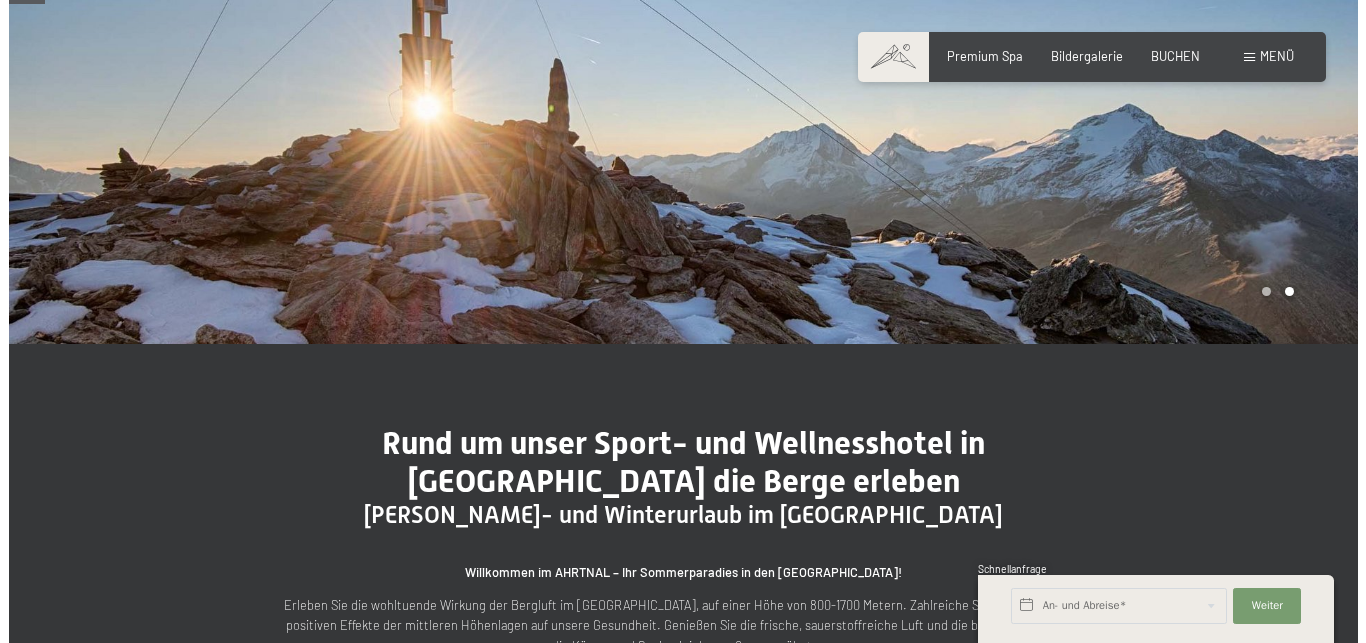 scroll, scrollTop: 0, scrollLeft: 0, axis: both 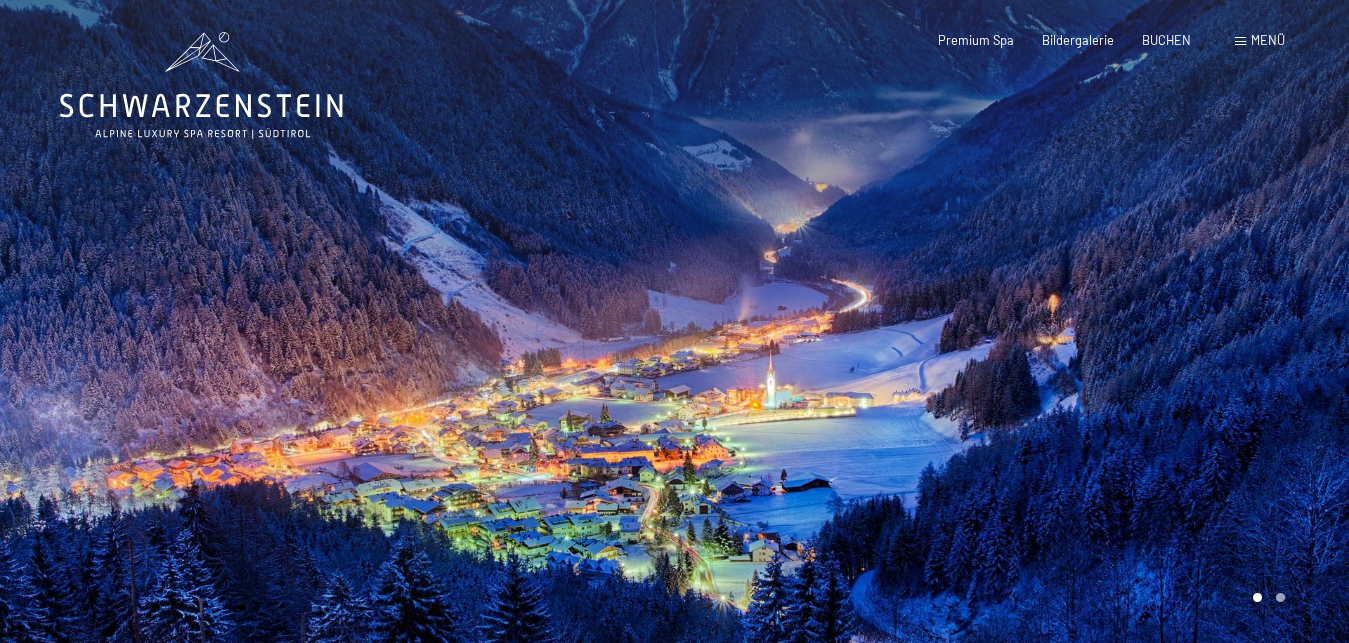 click on "Menü" at bounding box center [1268, 40] 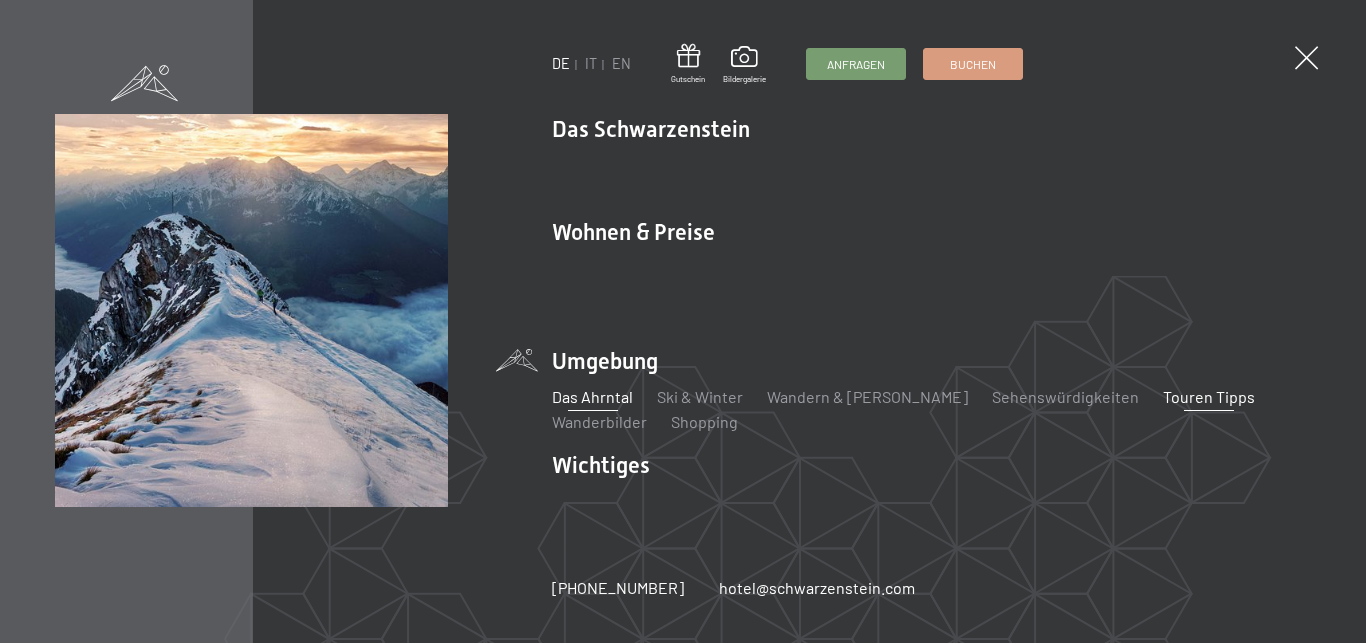 click on "Touren Tipps" at bounding box center [1209, 396] 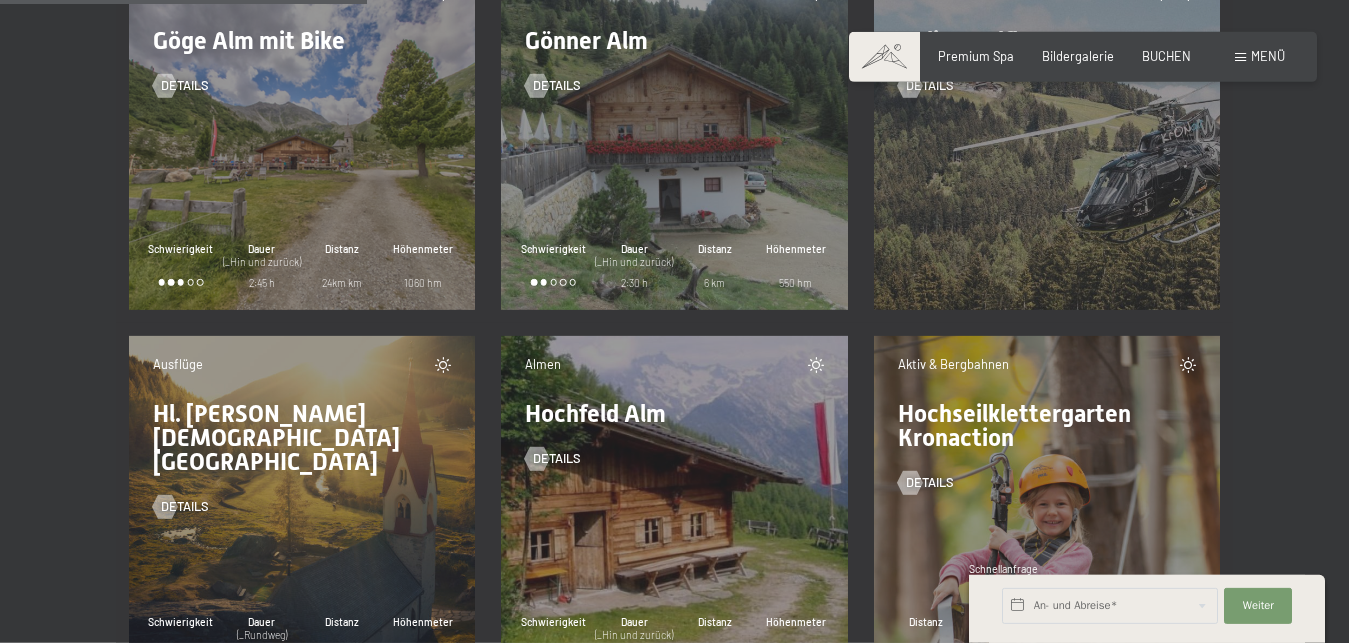 scroll, scrollTop: 7140, scrollLeft: 0, axis: vertical 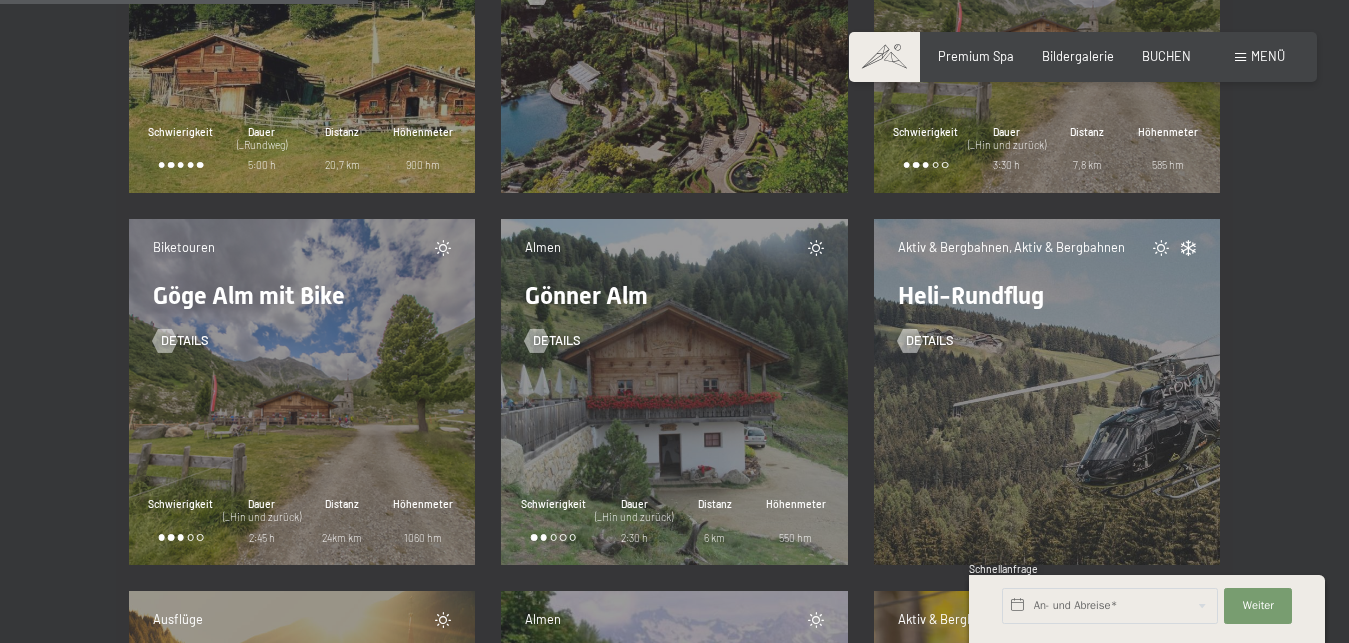 click on "Buchen           Anfragen                                     Premium Spa           Bildergalerie           BUCHEN           Menü                                                                    DE         IT         EN                Gutschein             Bildergalerie               Anfragen           Buchen                    DE         IT         EN                       Das Schwarzenstein           Neuheiten im Schwarzenstein         Ihre Gastgeber         Premium Spa         Gourmet         Aktiv         Wochenprogramm         Bilder             Family         GoGreen         Belvita         Bildergalerie                     Wohnen & Preise           Inklusivleistungen         Zimmer & Preise         Liste             Angebote         Liste             Familienpreise         Spa Anwendungen         Treuebonus         Anfrage         Buchung         AGBs - Info         Gutschein         Geschenksidee         App. Luxegg                     Umgebung" at bounding box center (1083, 57) 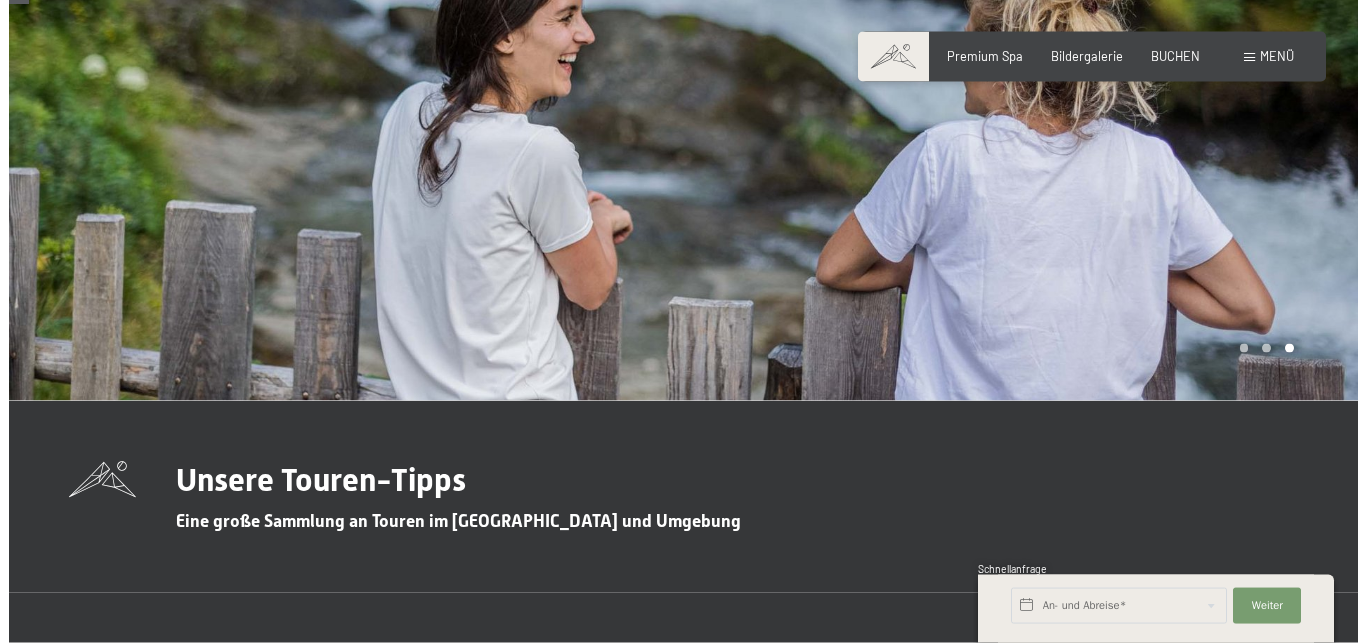 scroll, scrollTop: 0, scrollLeft: 0, axis: both 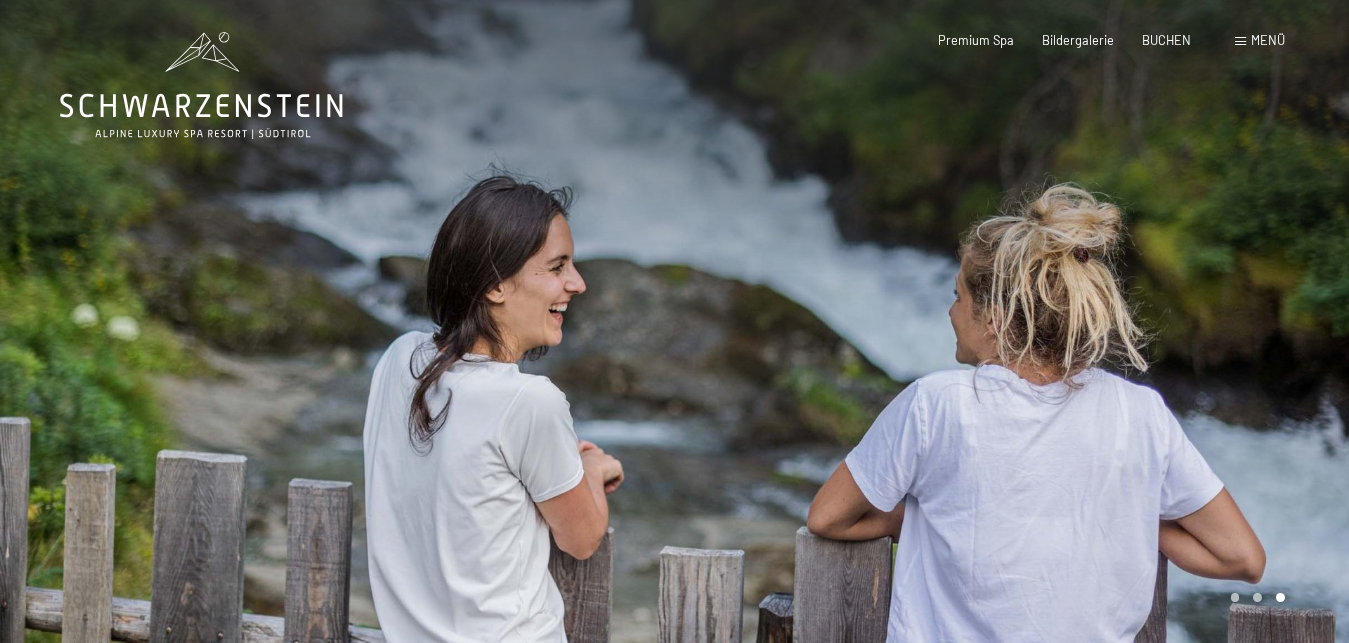 click on "Menü" at bounding box center [1260, 41] 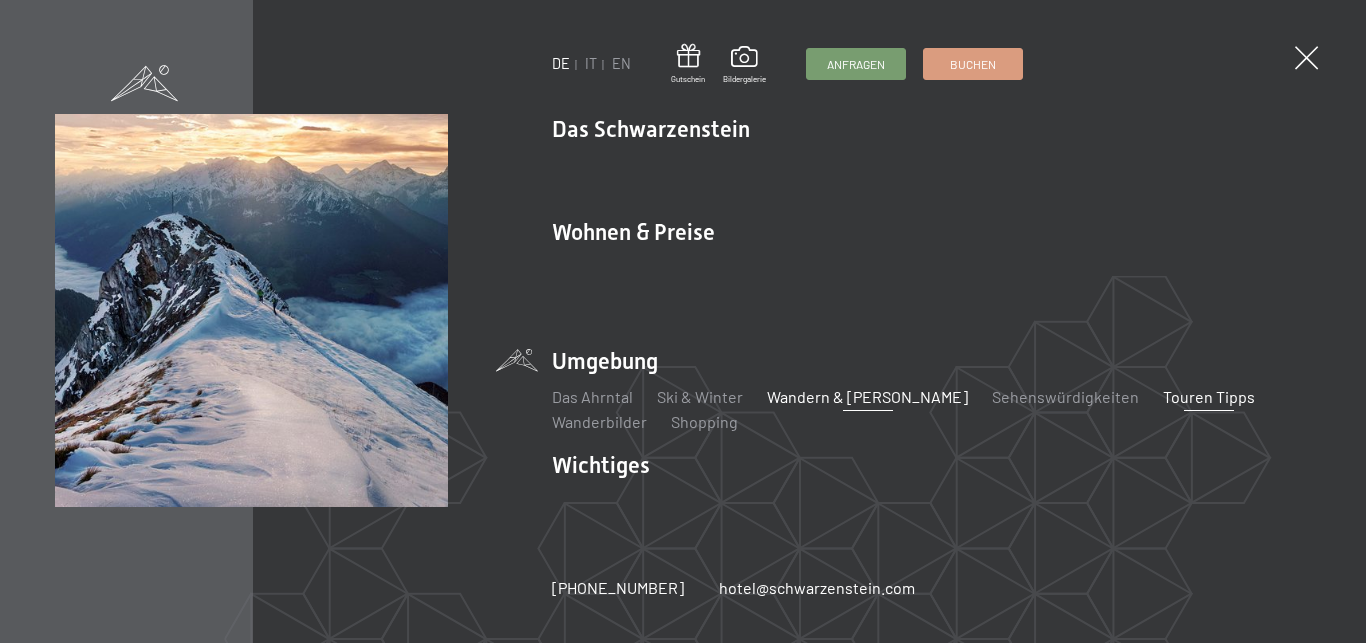 click on "Wandern & [PERSON_NAME]" at bounding box center (867, 396) 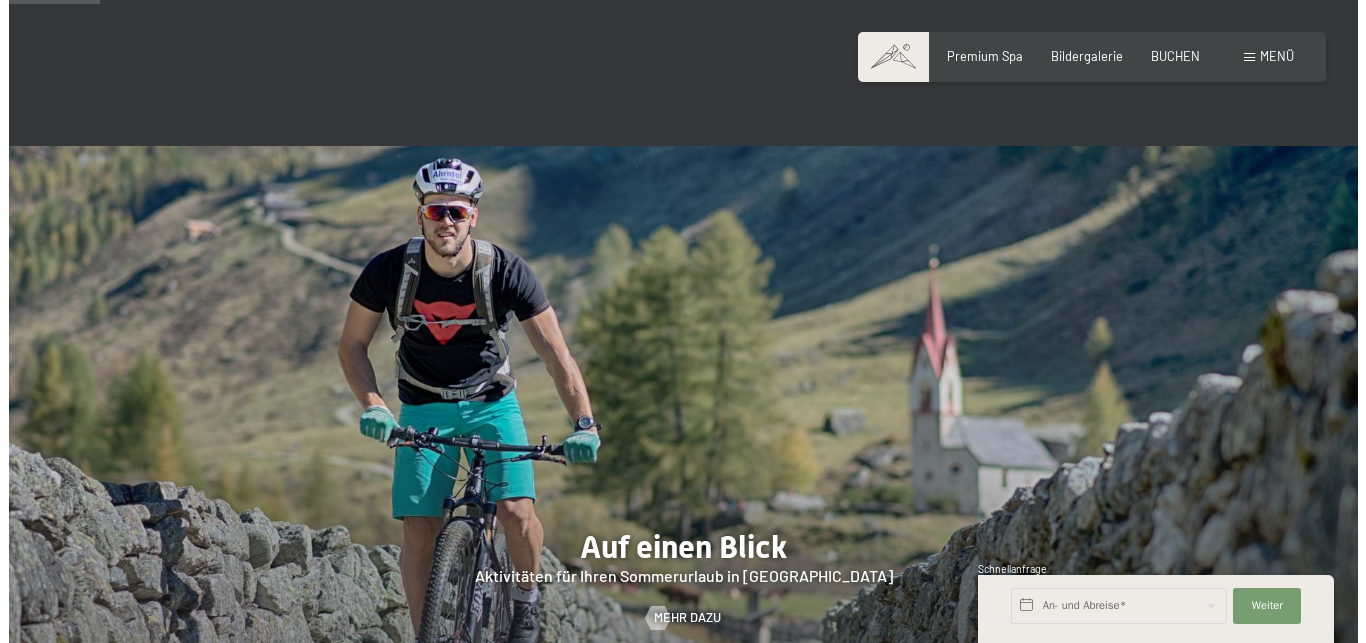 scroll, scrollTop: 0, scrollLeft: 0, axis: both 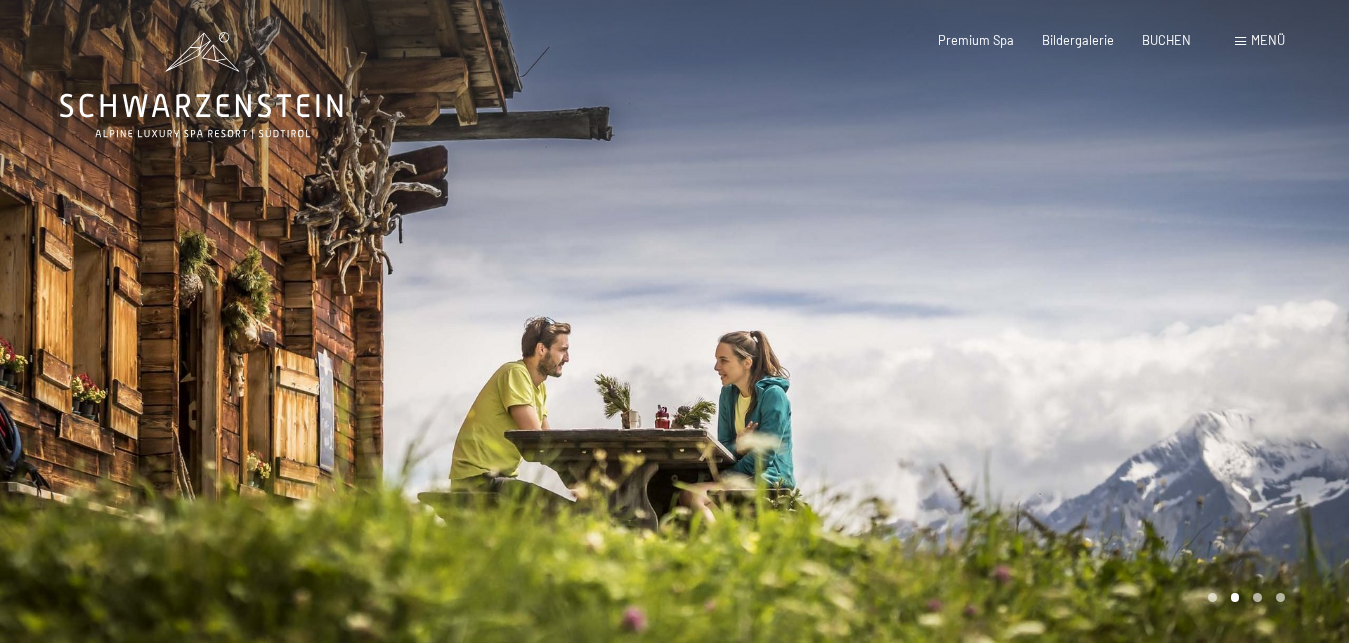 click on "Menü" at bounding box center [1268, 40] 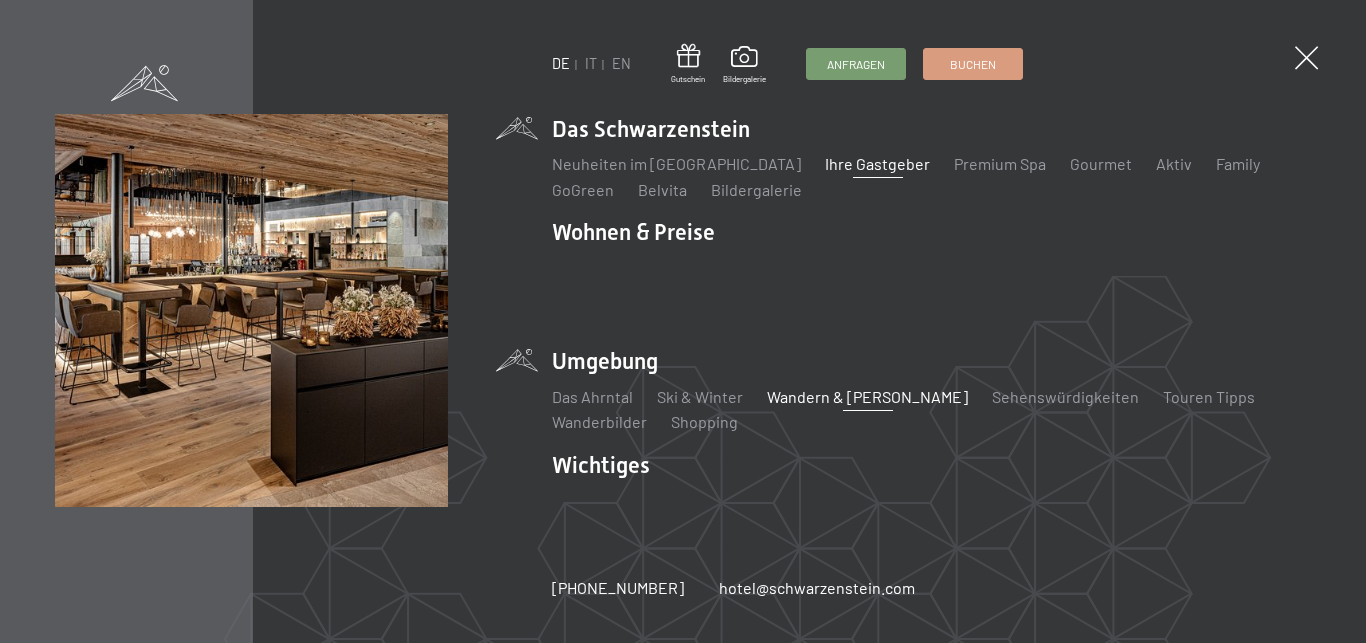 click on "Ihre Gastgeber" at bounding box center [877, 163] 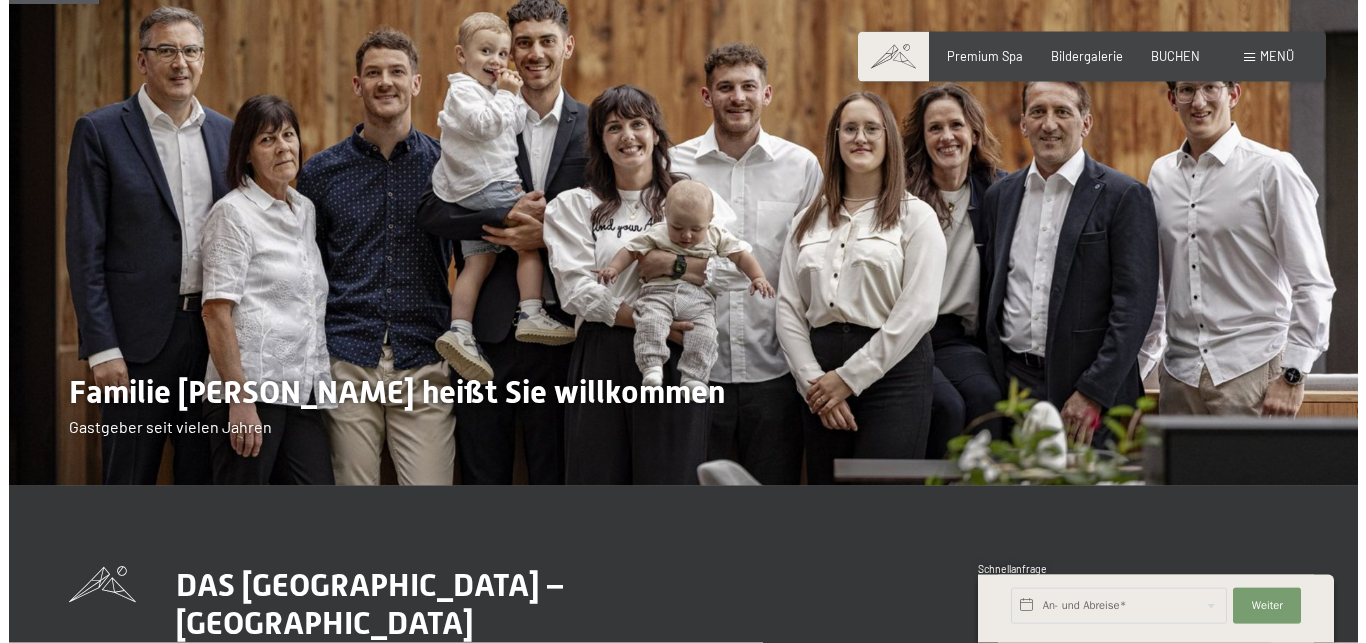 scroll, scrollTop: 102, scrollLeft: 0, axis: vertical 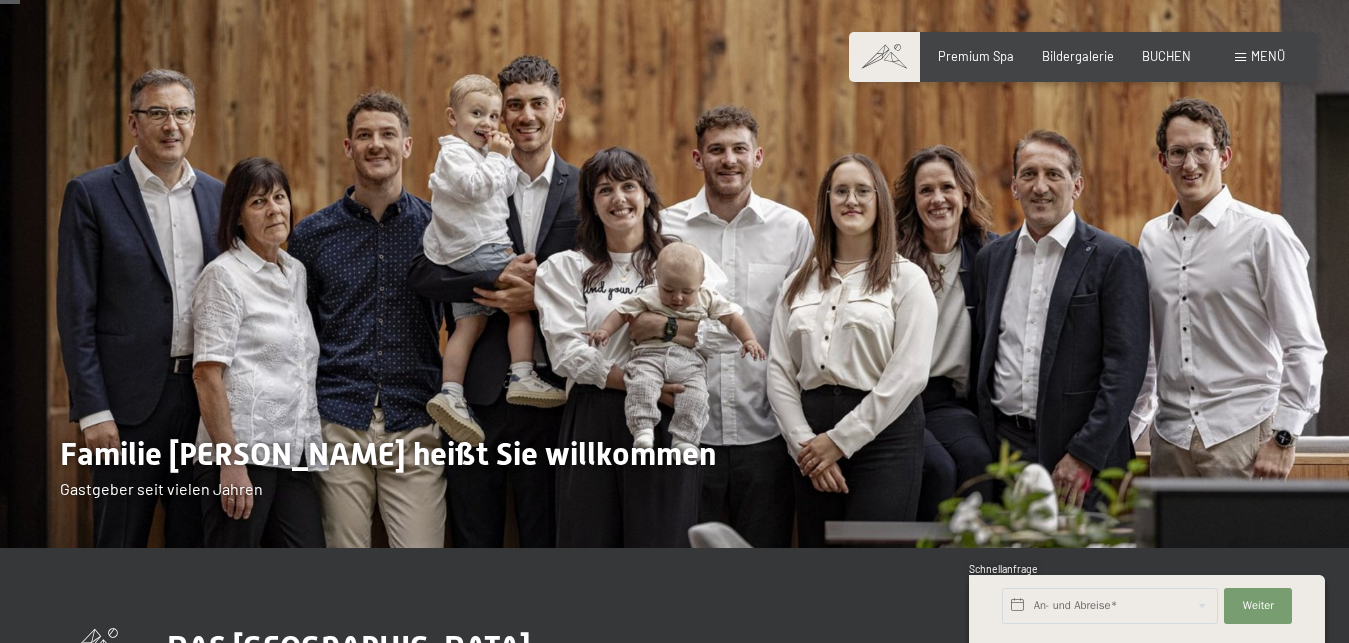click at bounding box center [1240, 57] 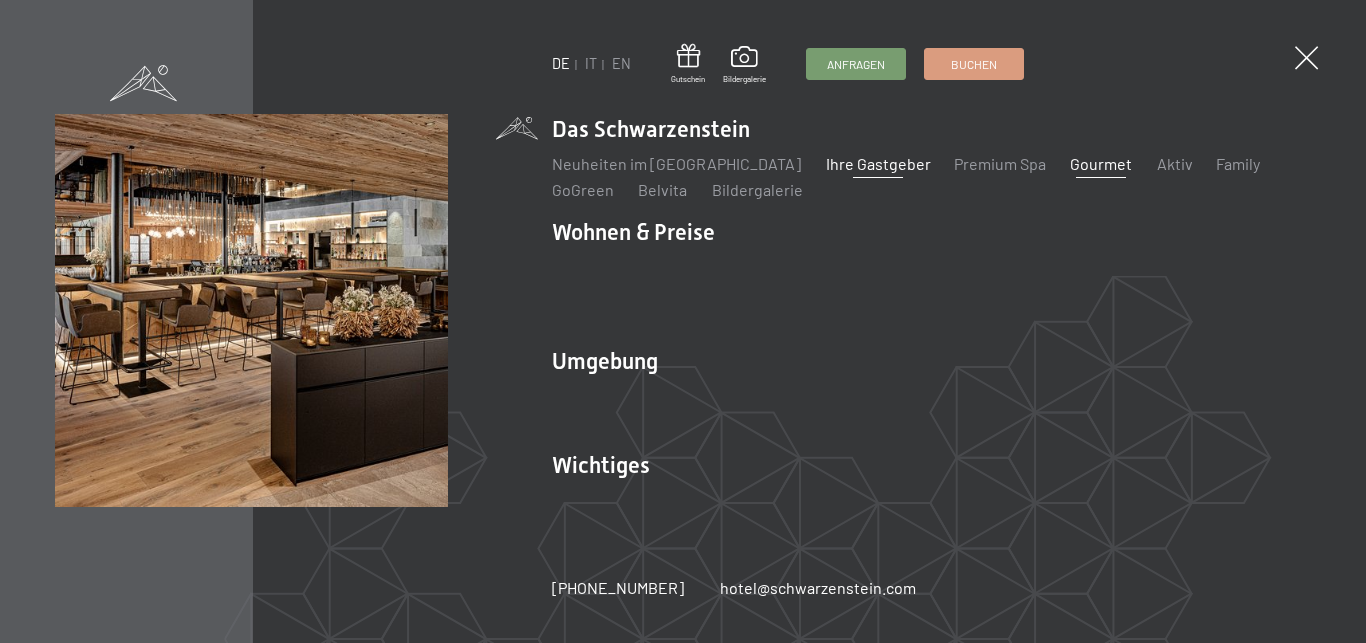 click on "Gourmet" at bounding box center (1101, 163) 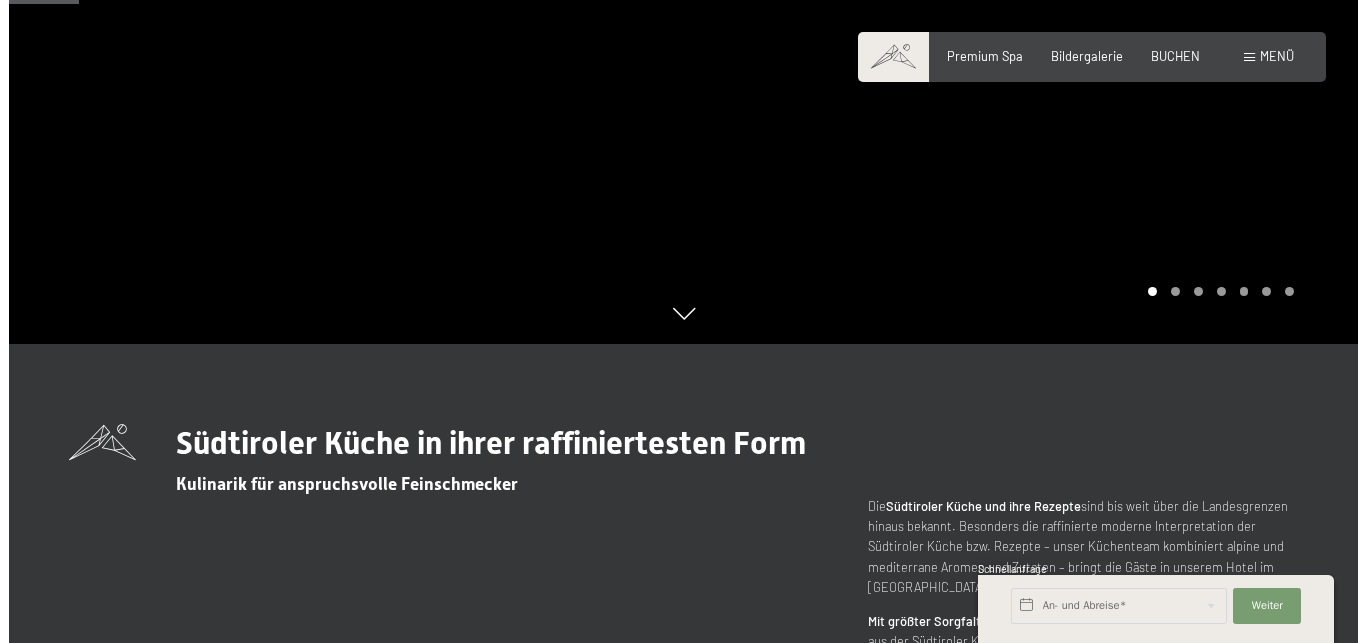 scroll, scrollTop: 0, scrollLeft: 0, axis: both 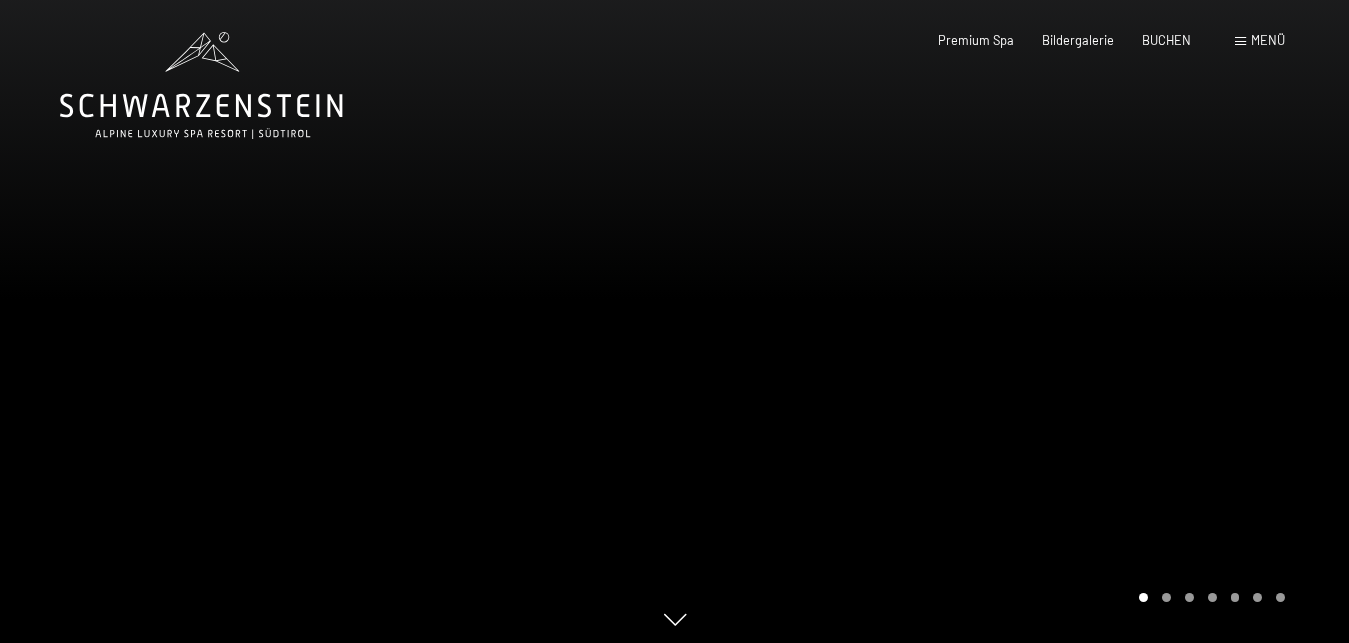 click on "Menü" at bounding box center (1268, 40) 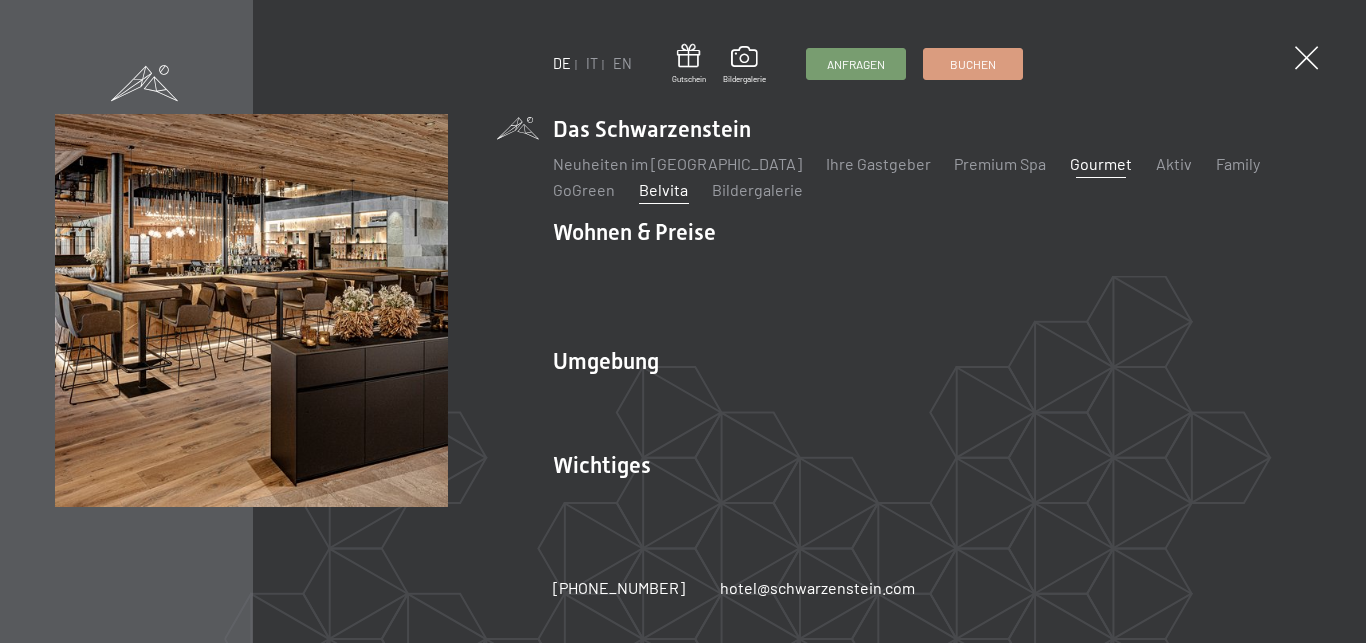 click on "Belvita" at bounding box center (662, 189) 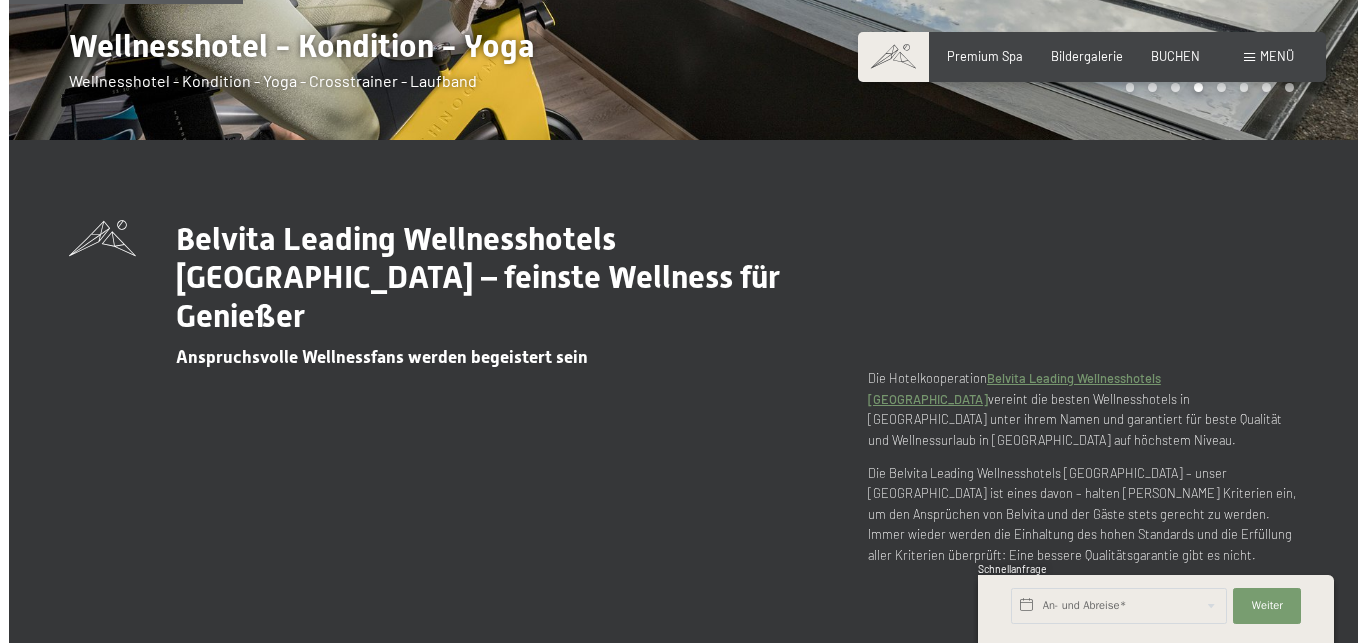 scroll, scrollTop: 0, scrollLeft: 0, axis: both 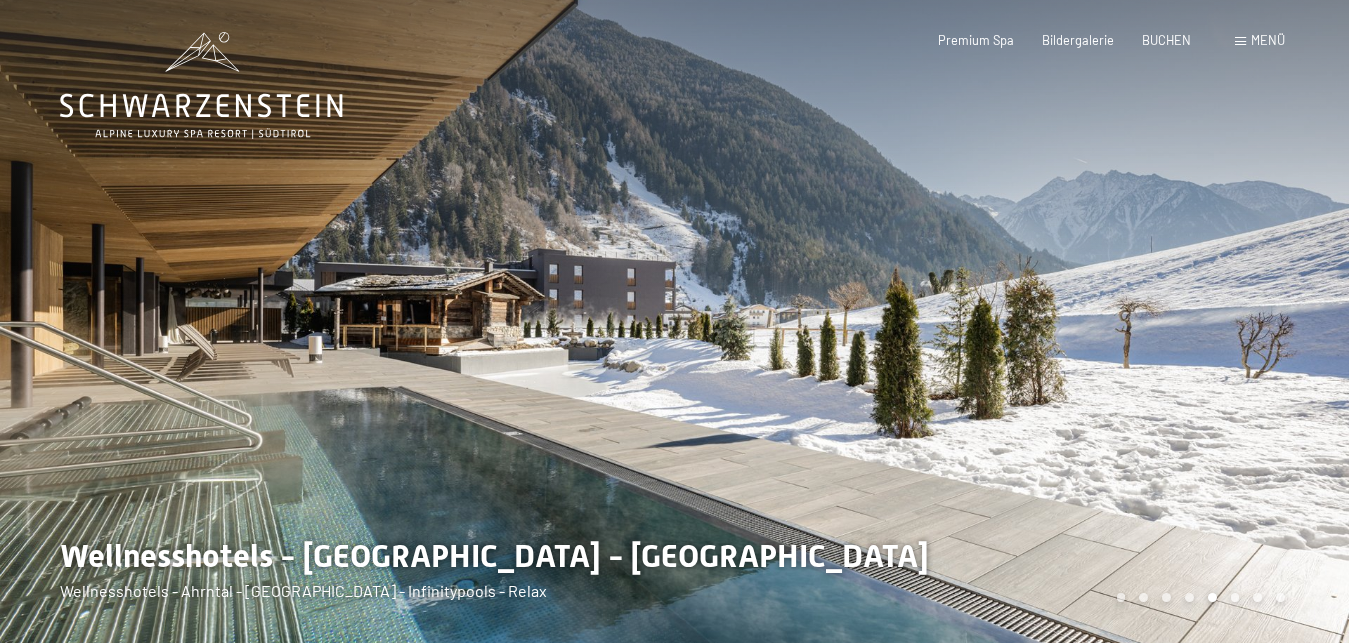click on "Menü" at bounding box center [1268, 40] 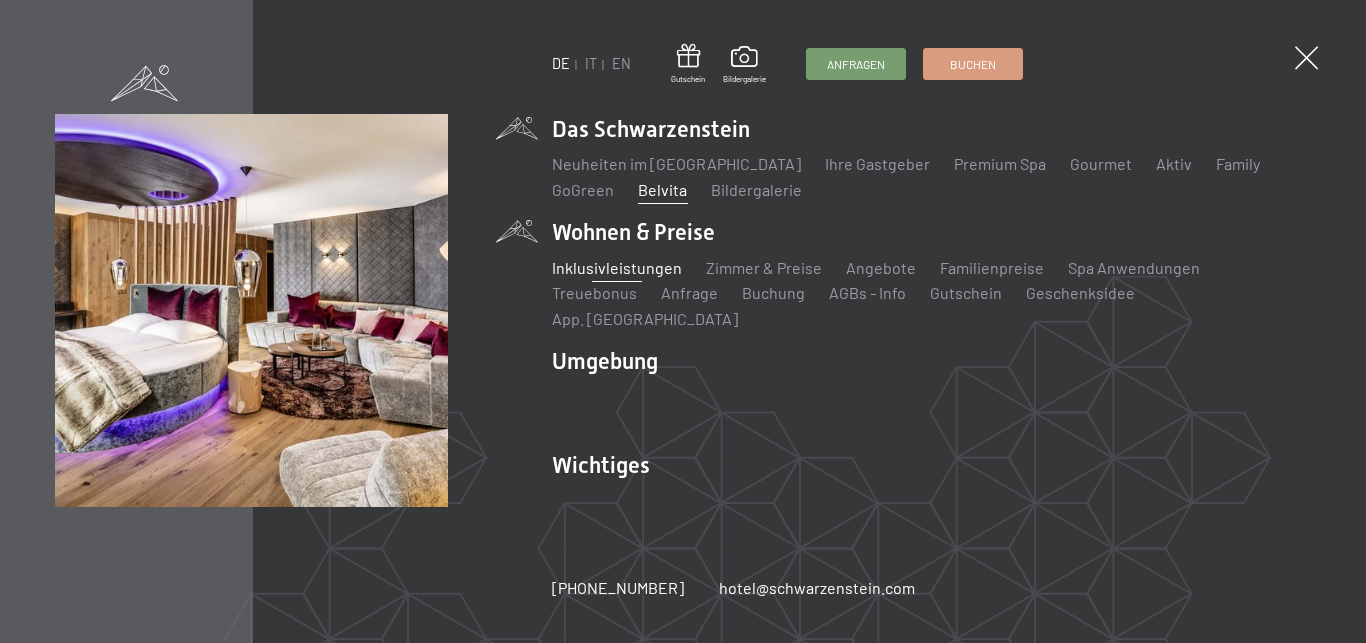 click on "Inklusivleistungen" at bounding box center (617, 267) 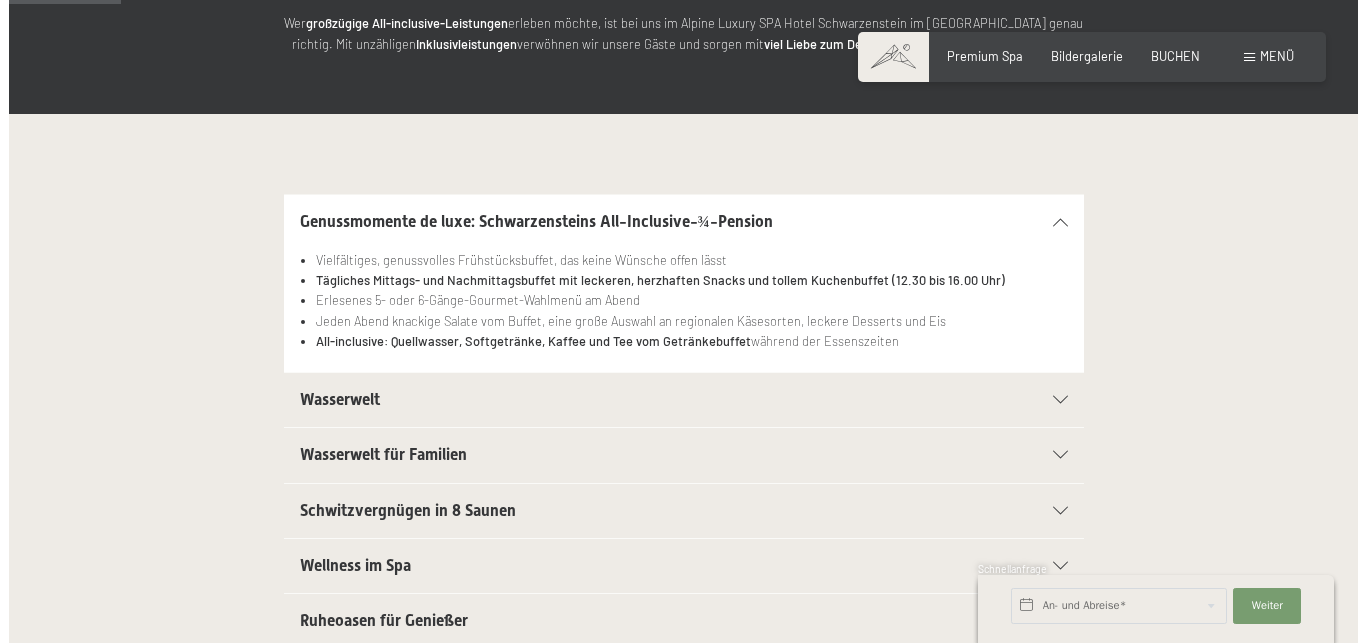 scroll, scrollTop: 0, scrollLeft: 0, axis: both 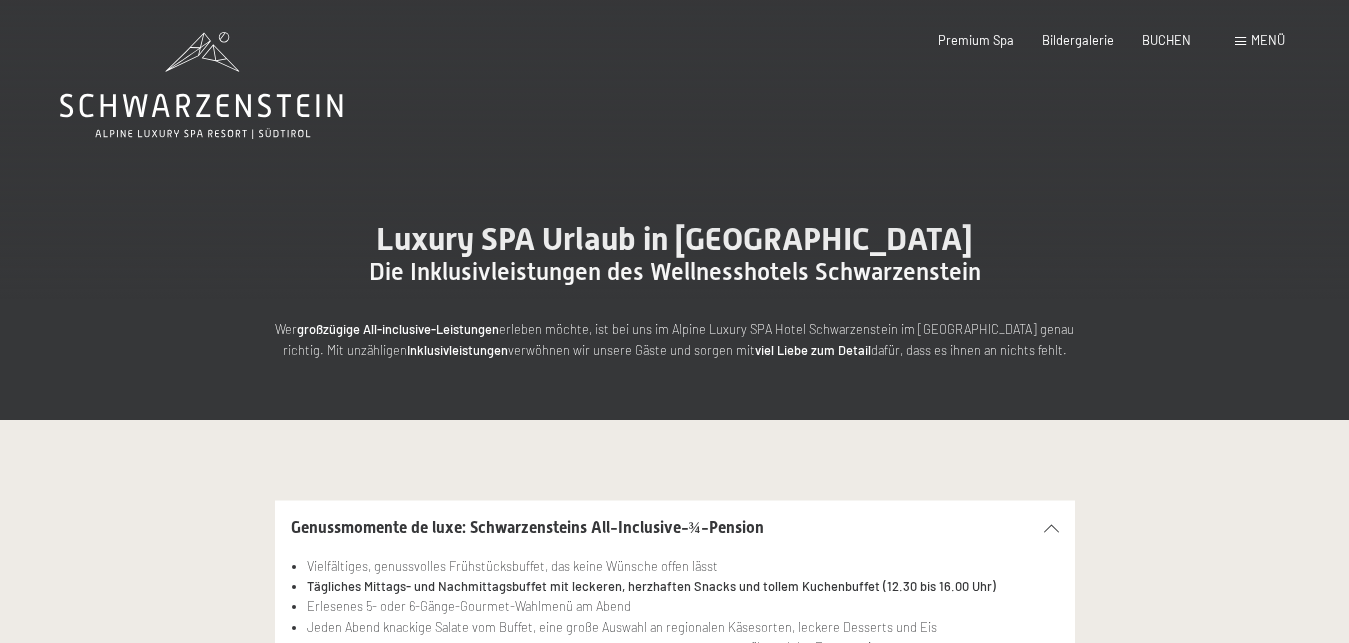 click on "Menü" at bounding box center [1268, 40] 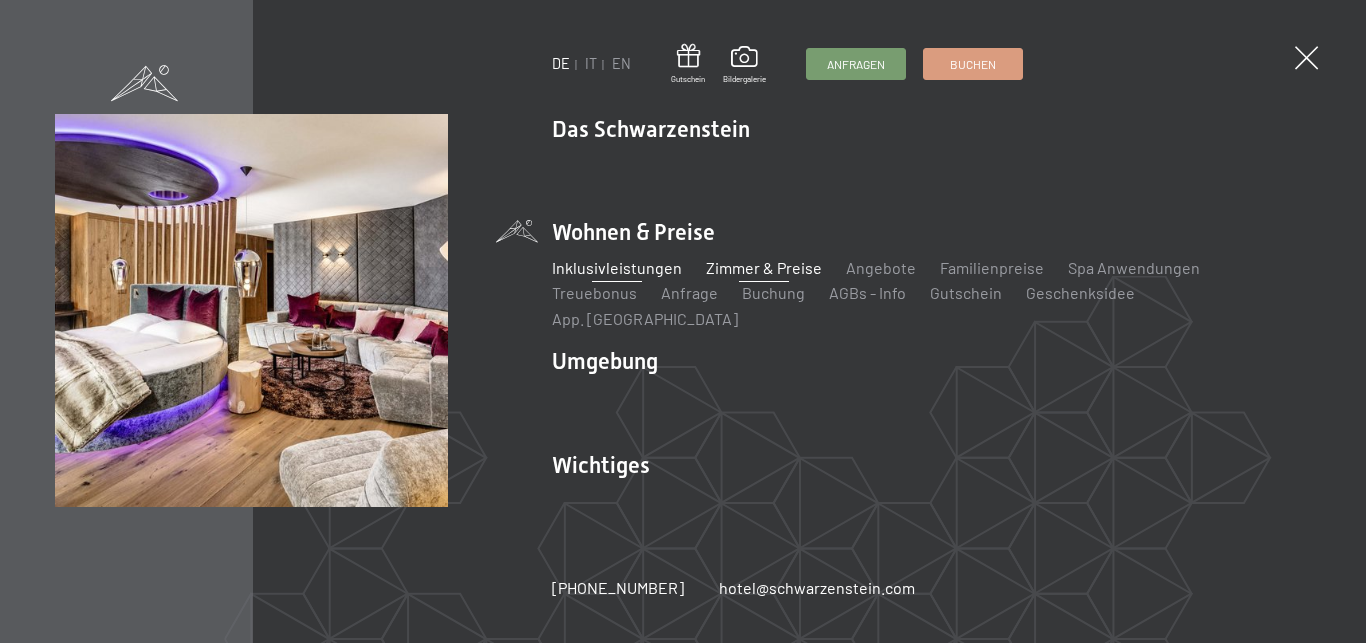 click on "Zimmer & Preise" at bounding box center [764, 267] 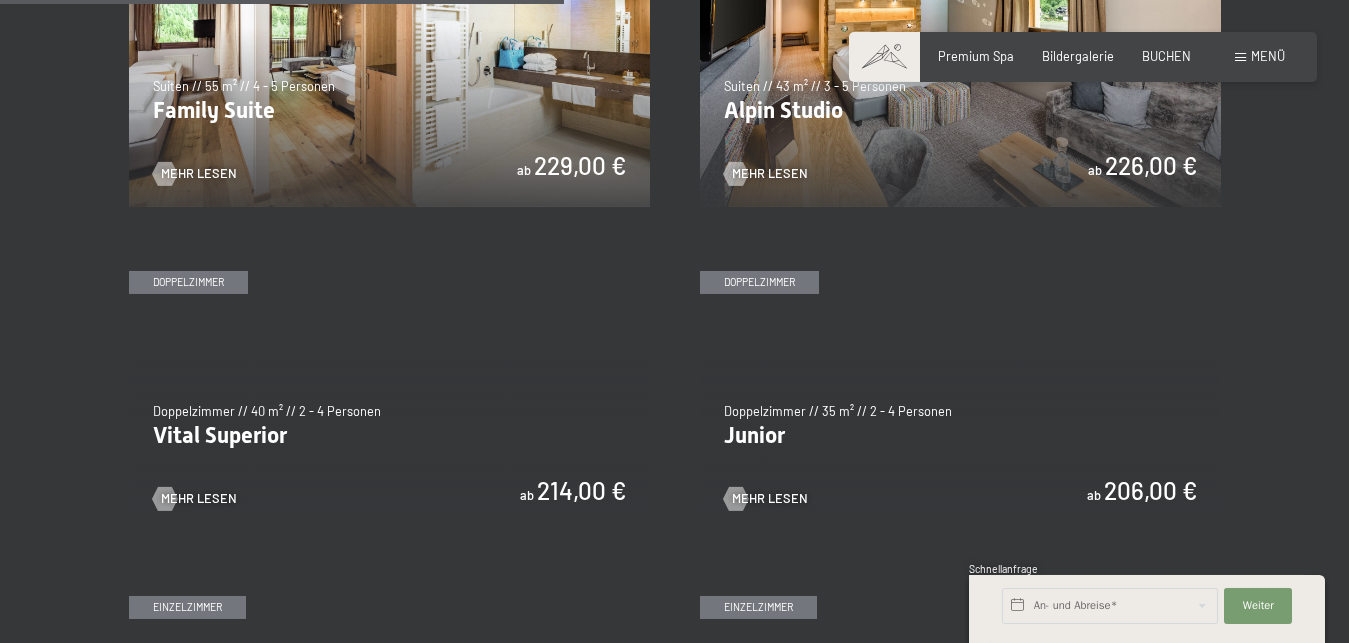 scroll, scrollTop: 2142, scrollLeft: 0, axis: vertical 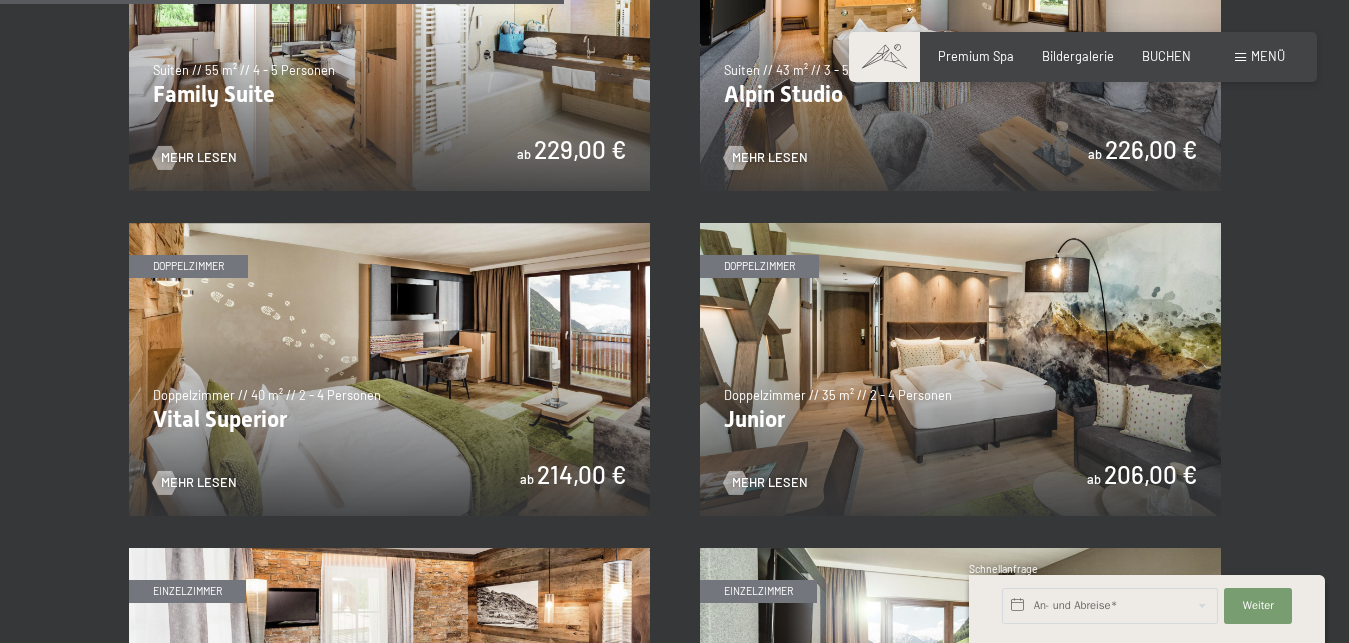 click at bounding box center [960, 369] 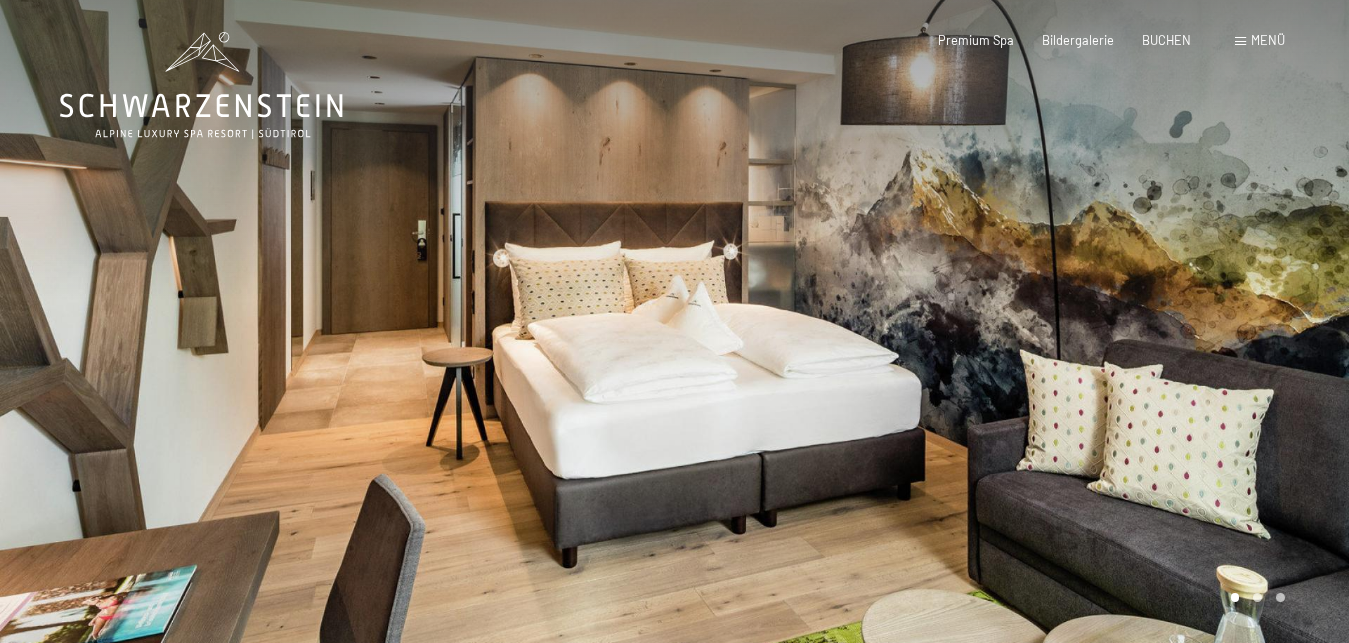 scroll, scrollTop: 0, scrollLeft: 0, axis: both 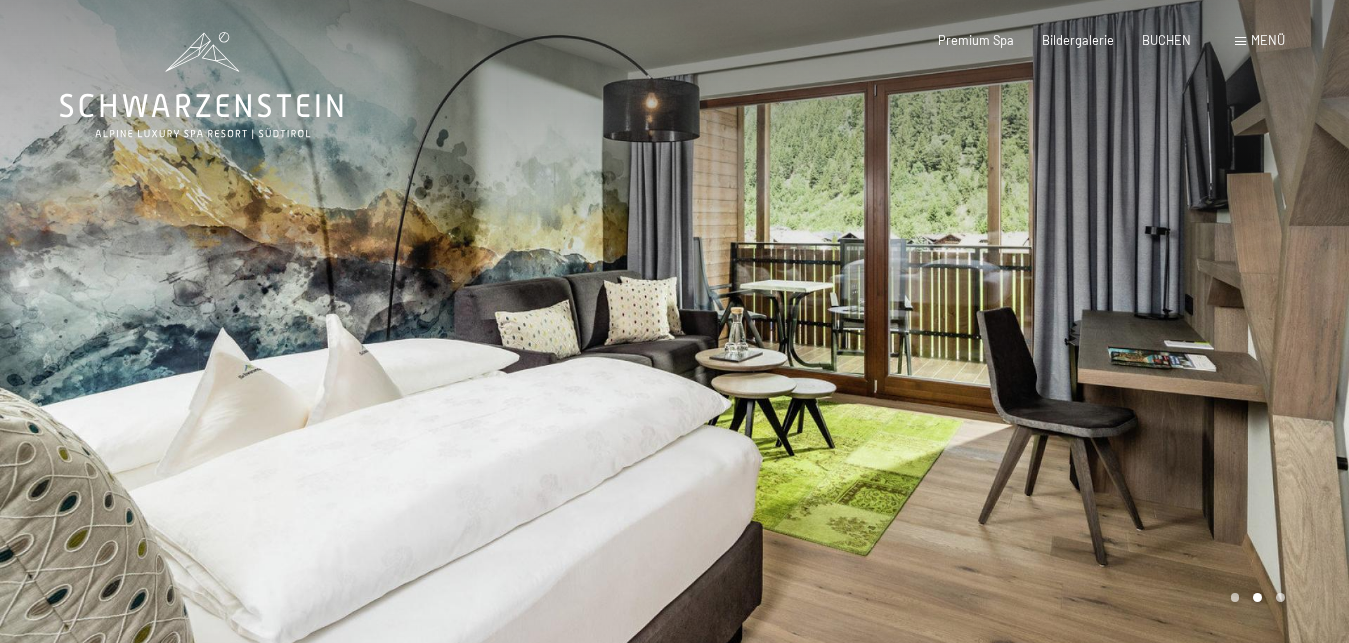click at bounding box center (1012, 325) 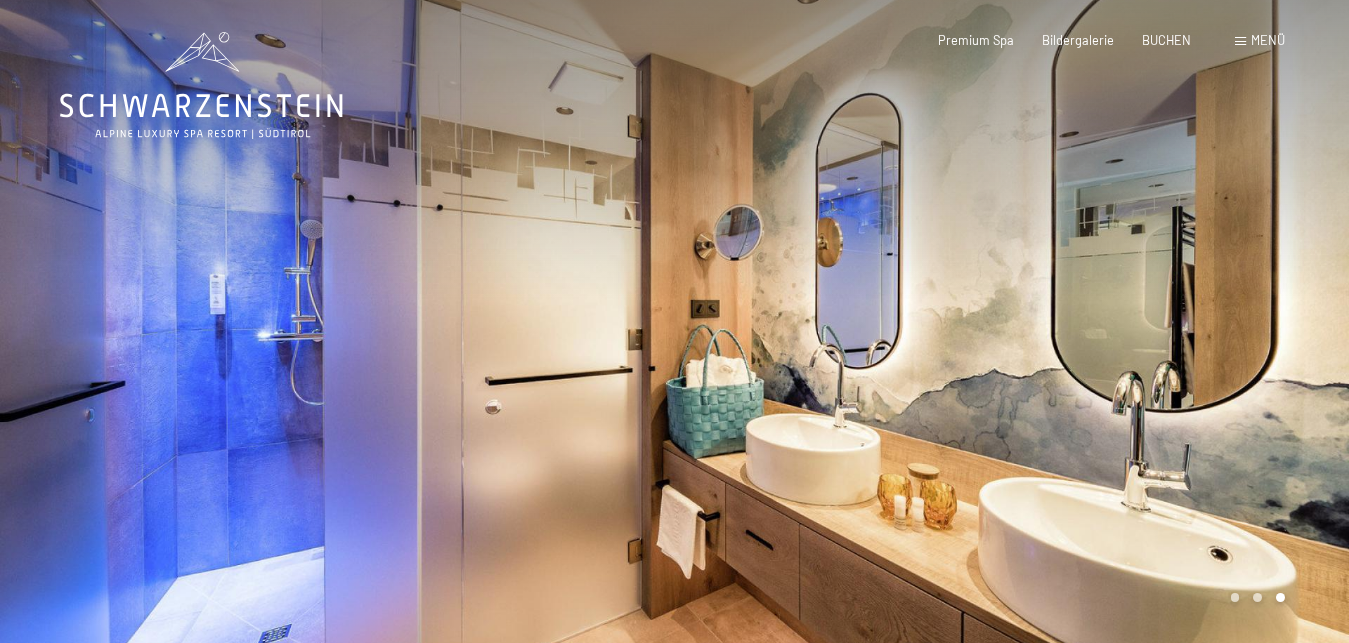 click at bounding box center (1012, 325) 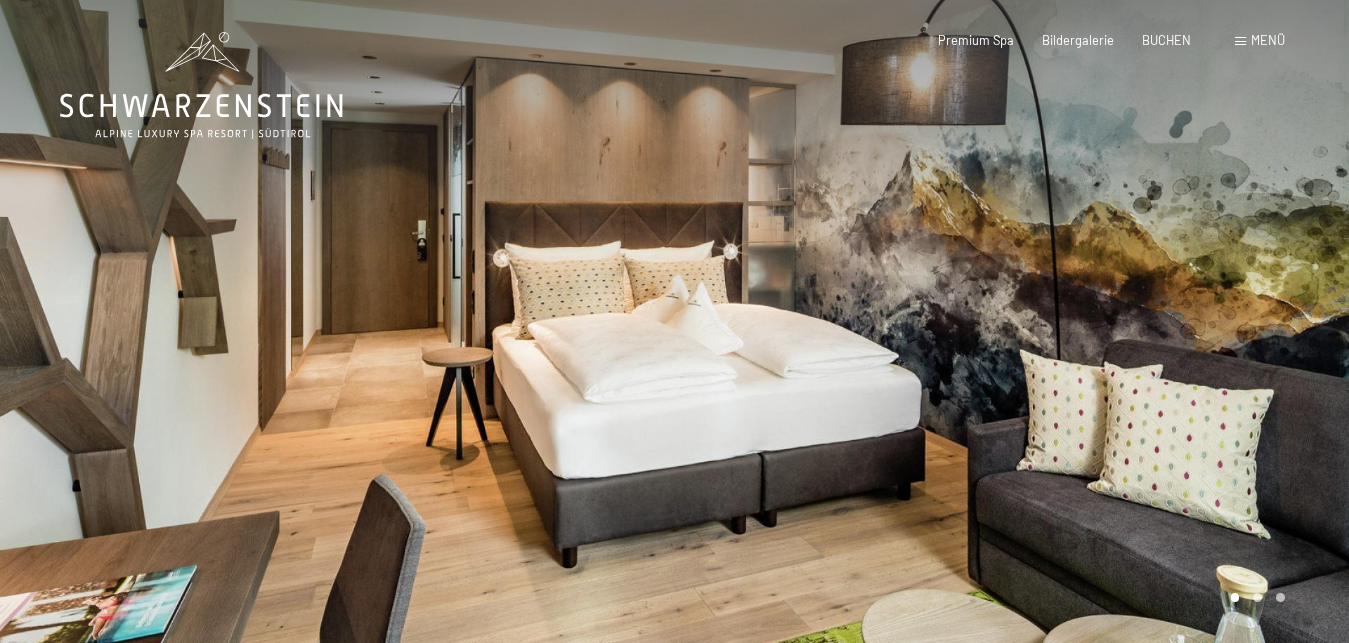 click at bounding box center [1012, 325] 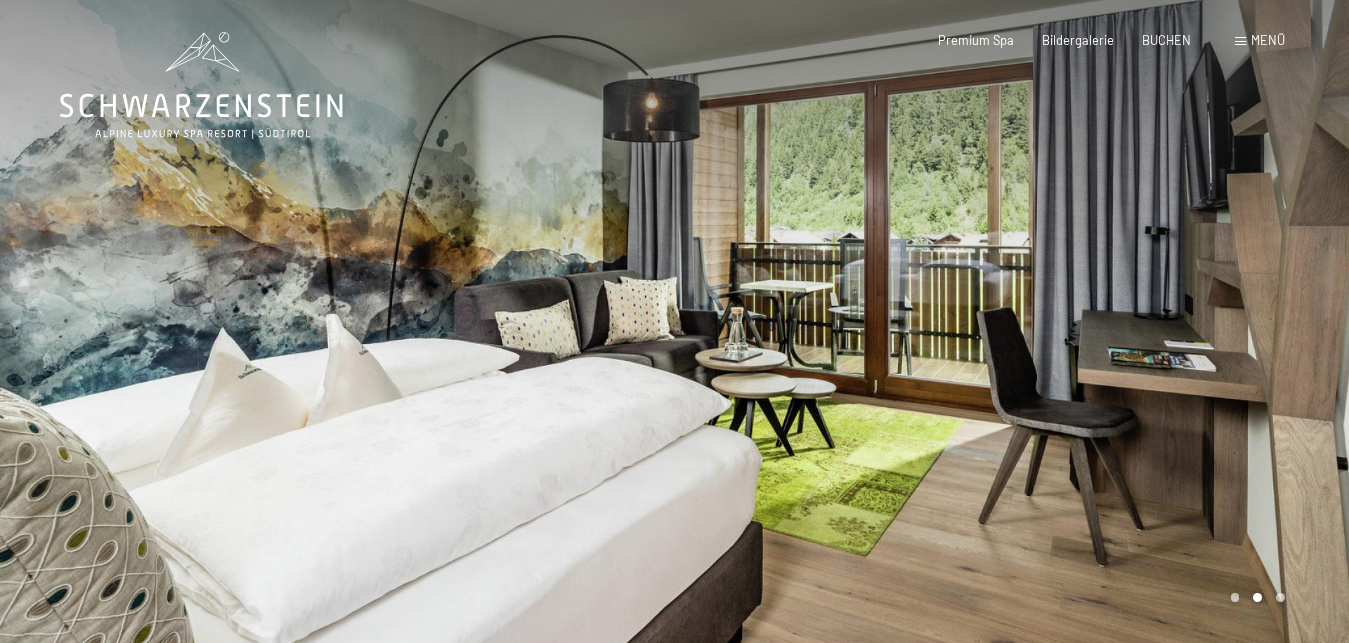 click at bounding box center [1012, 325] 